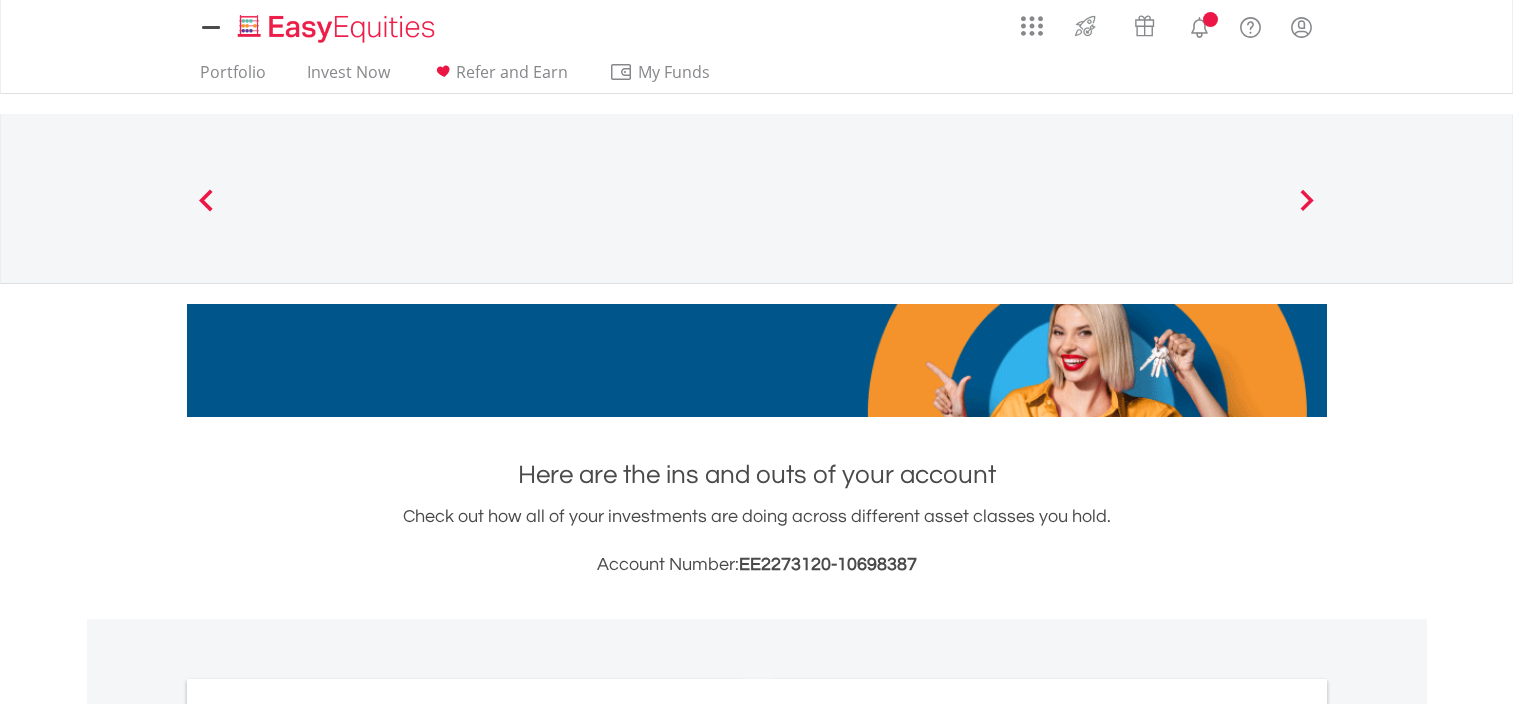 scroll, scrollTop: 0, scrollLeft: 0, axis: both 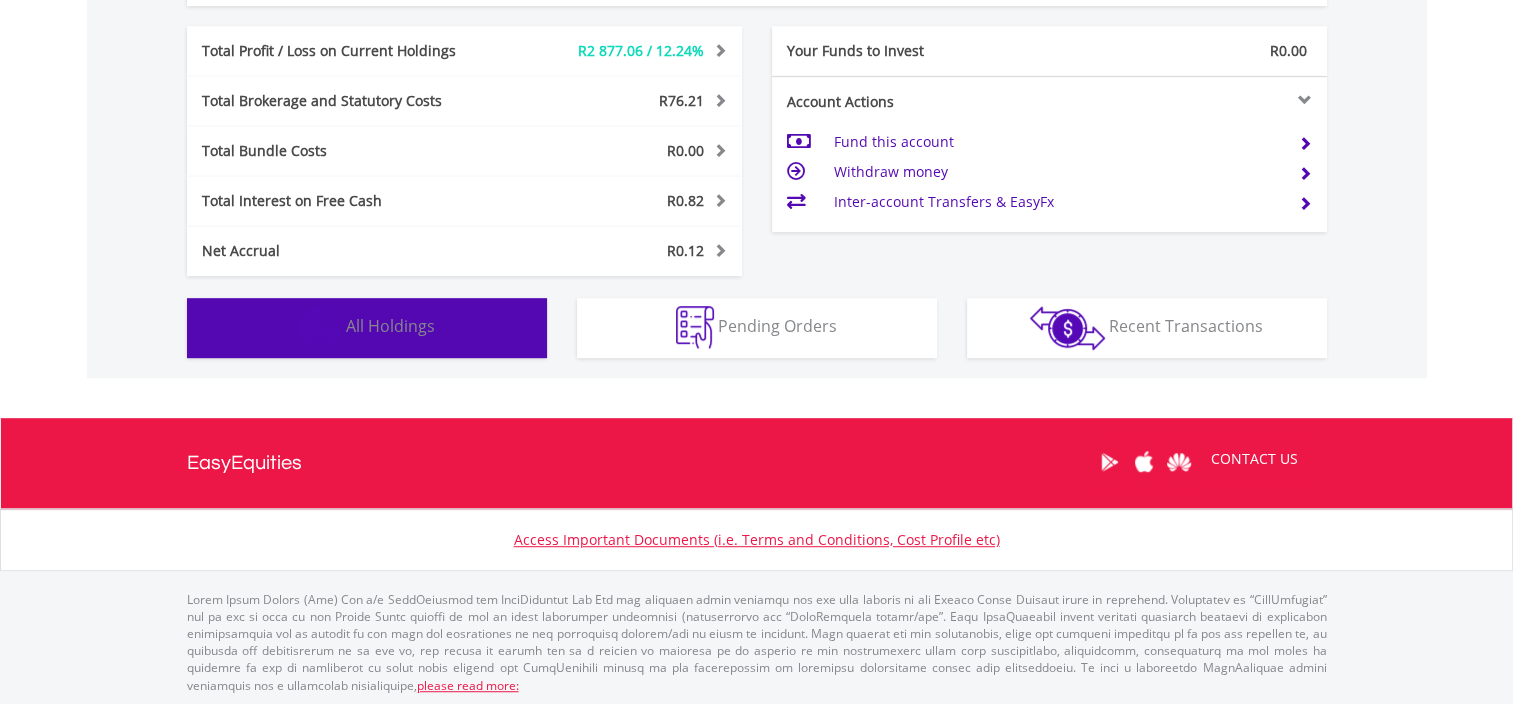 click on "All Holdings" at bounding box center (390, 326) 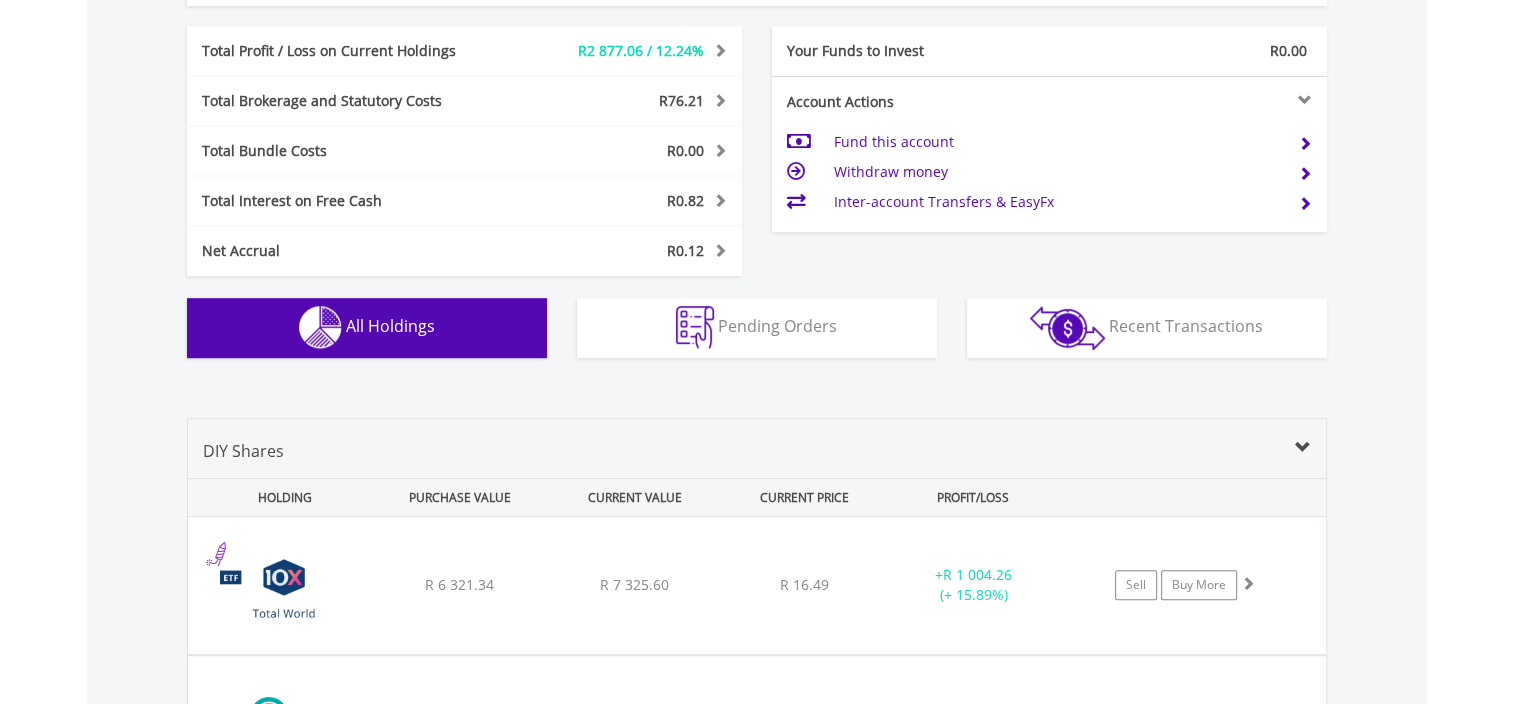 scroll, scrollTop: 1481, scrollLeft: 0, axis: vertical 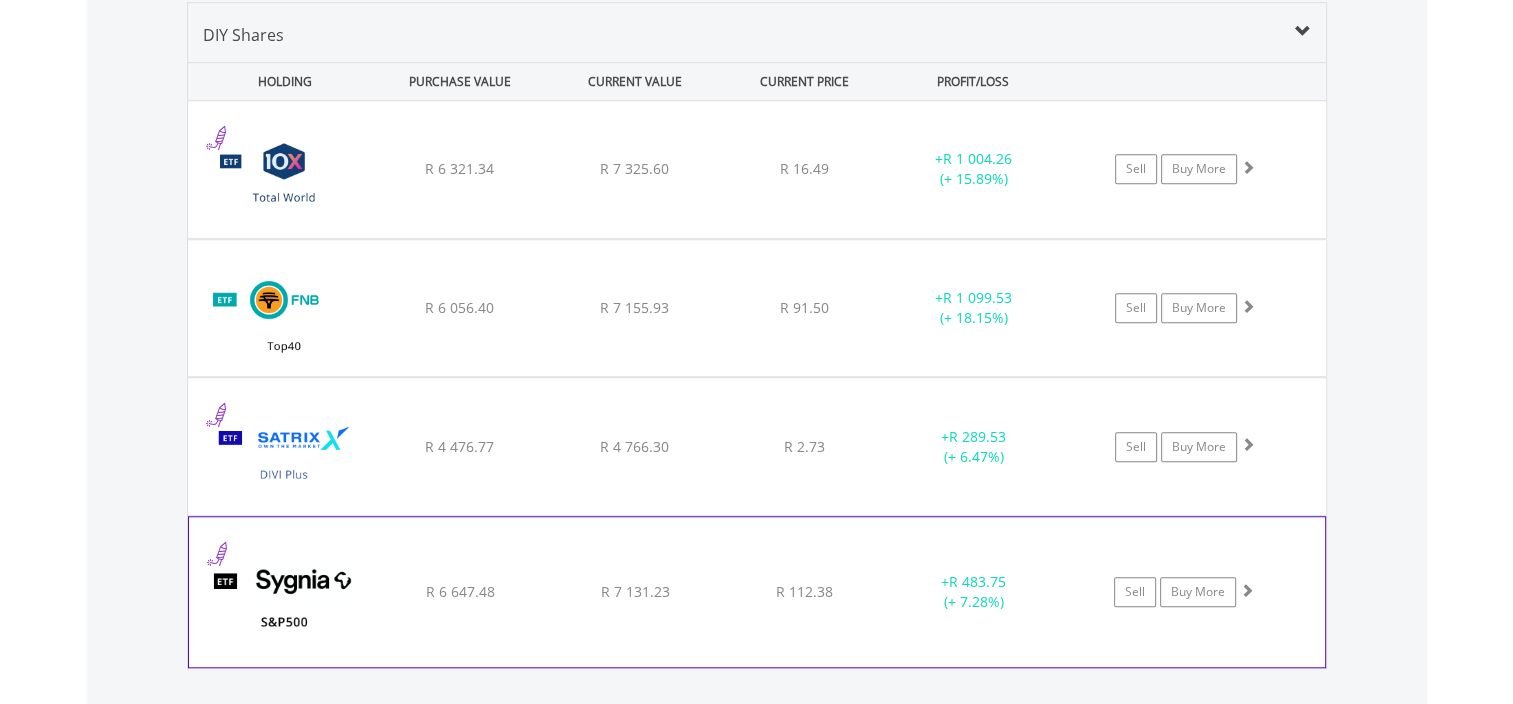 click on "R 6 647.48" at bounding box center [459, 168] 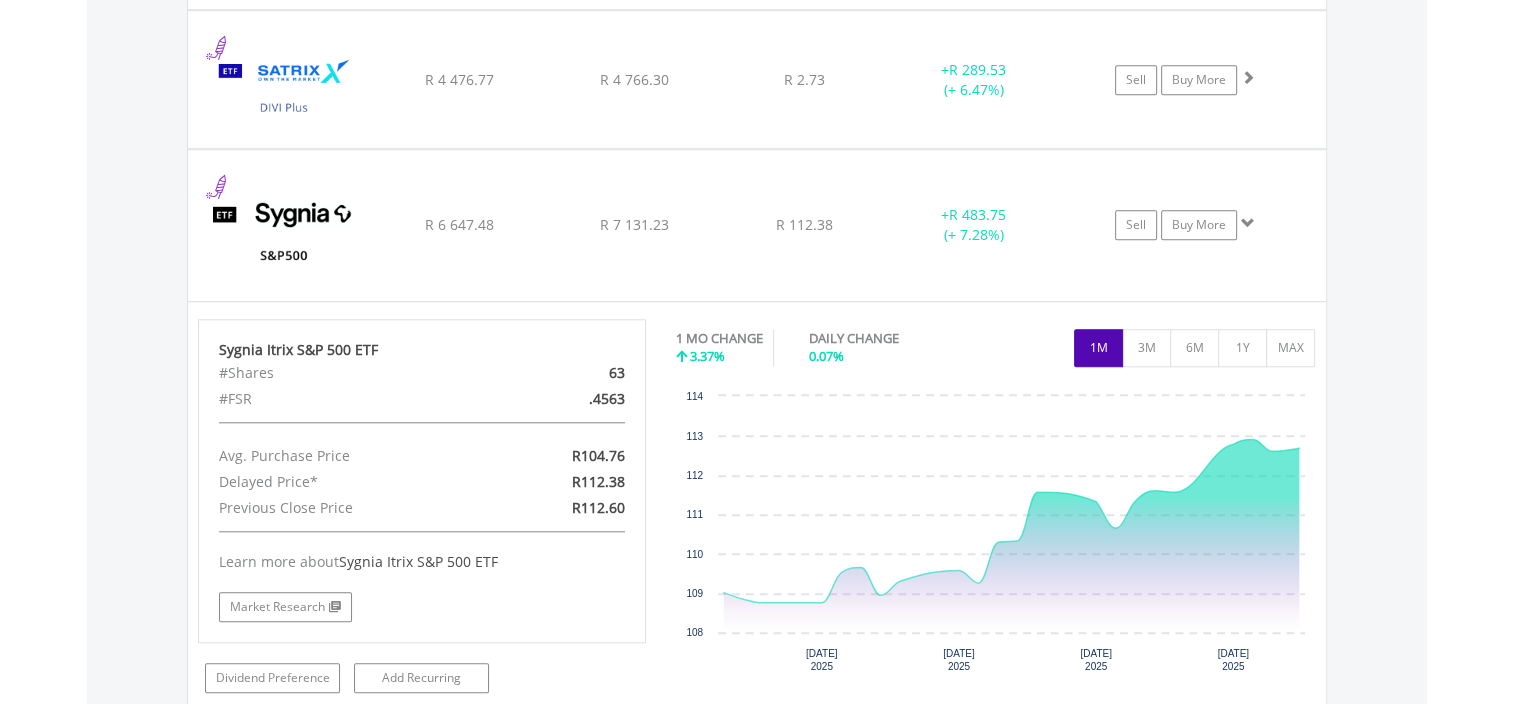 scroll, scrollTop: 1844, scrollLeft: 0, axis: vertical 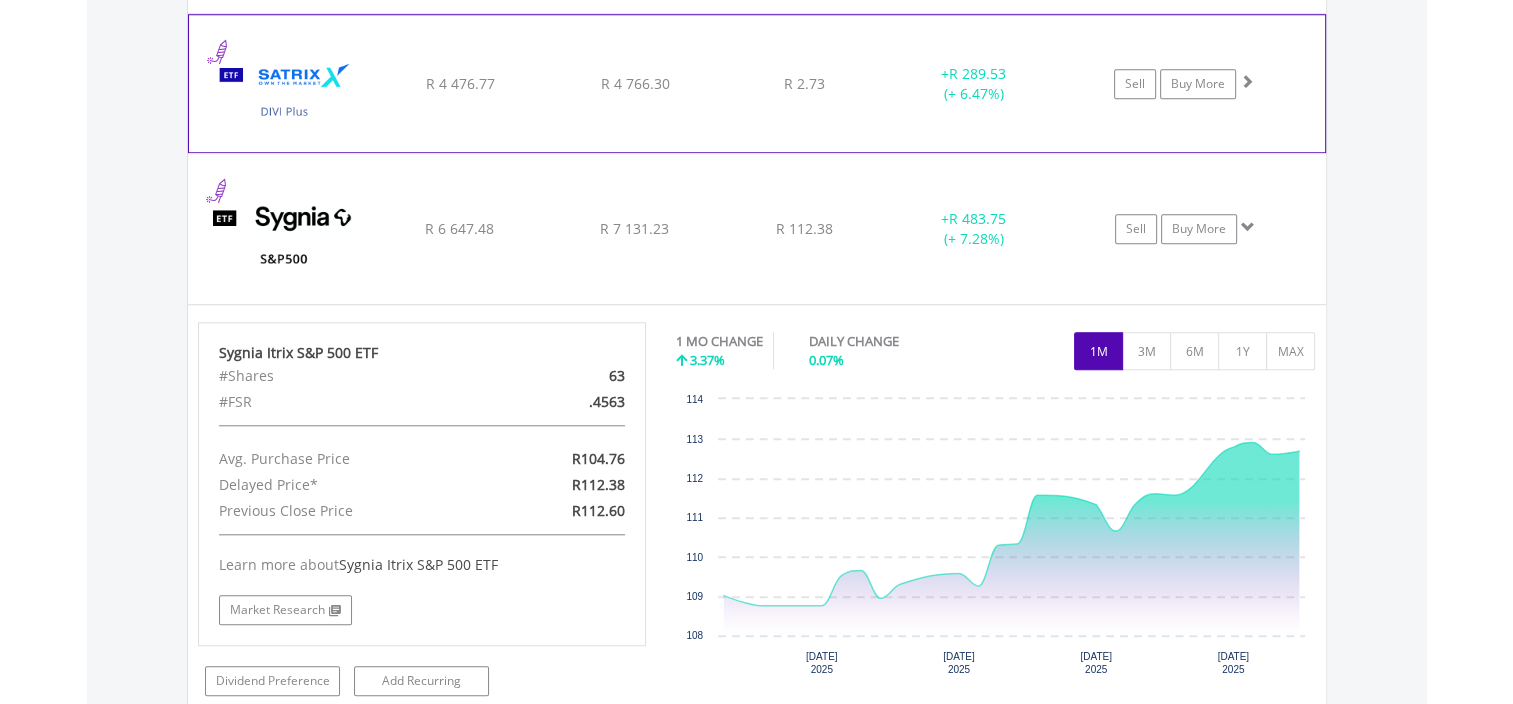 click at bounding box center (285, 93) 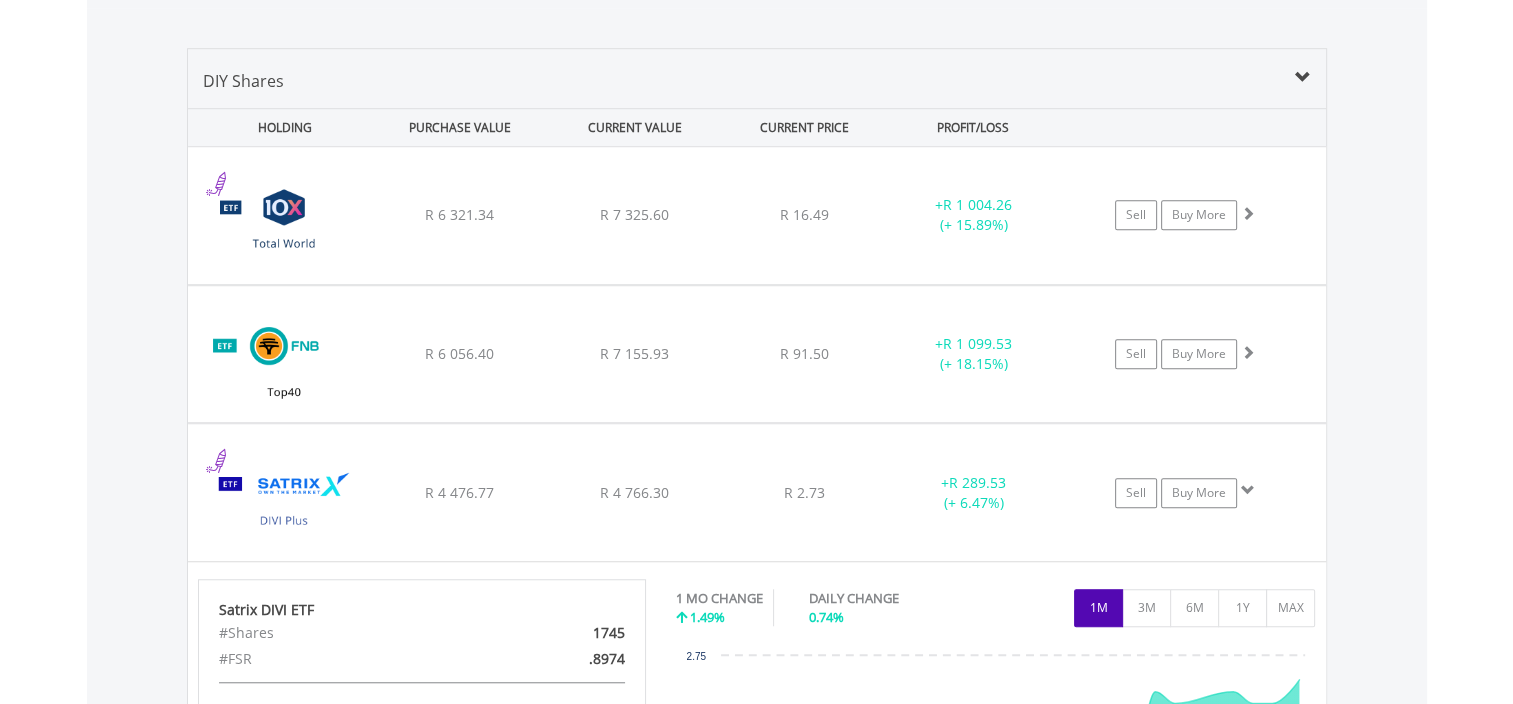 scroll, scrollTop: 1431, scrollLeft: 0, axis: vertical 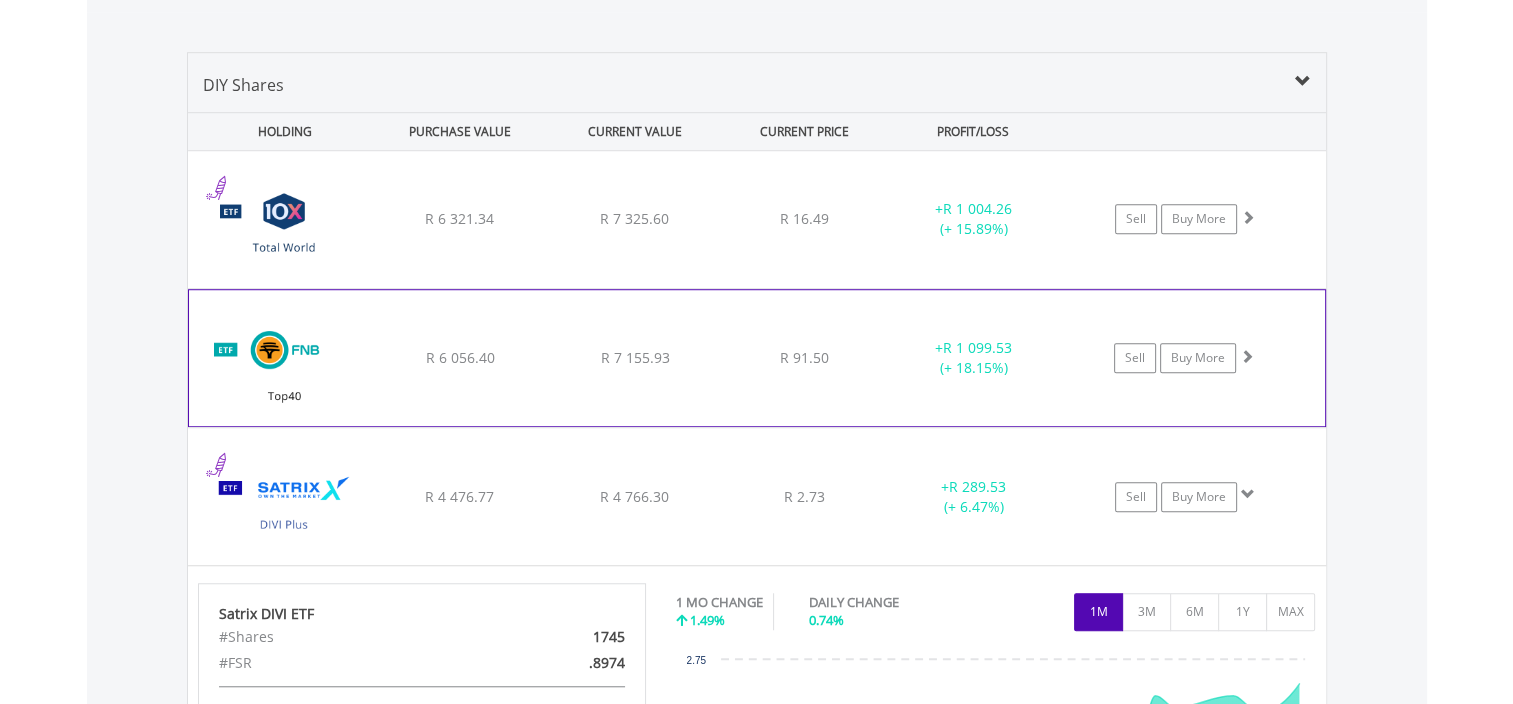 click on "R 7 155.93" at bounding box center (634, 219) 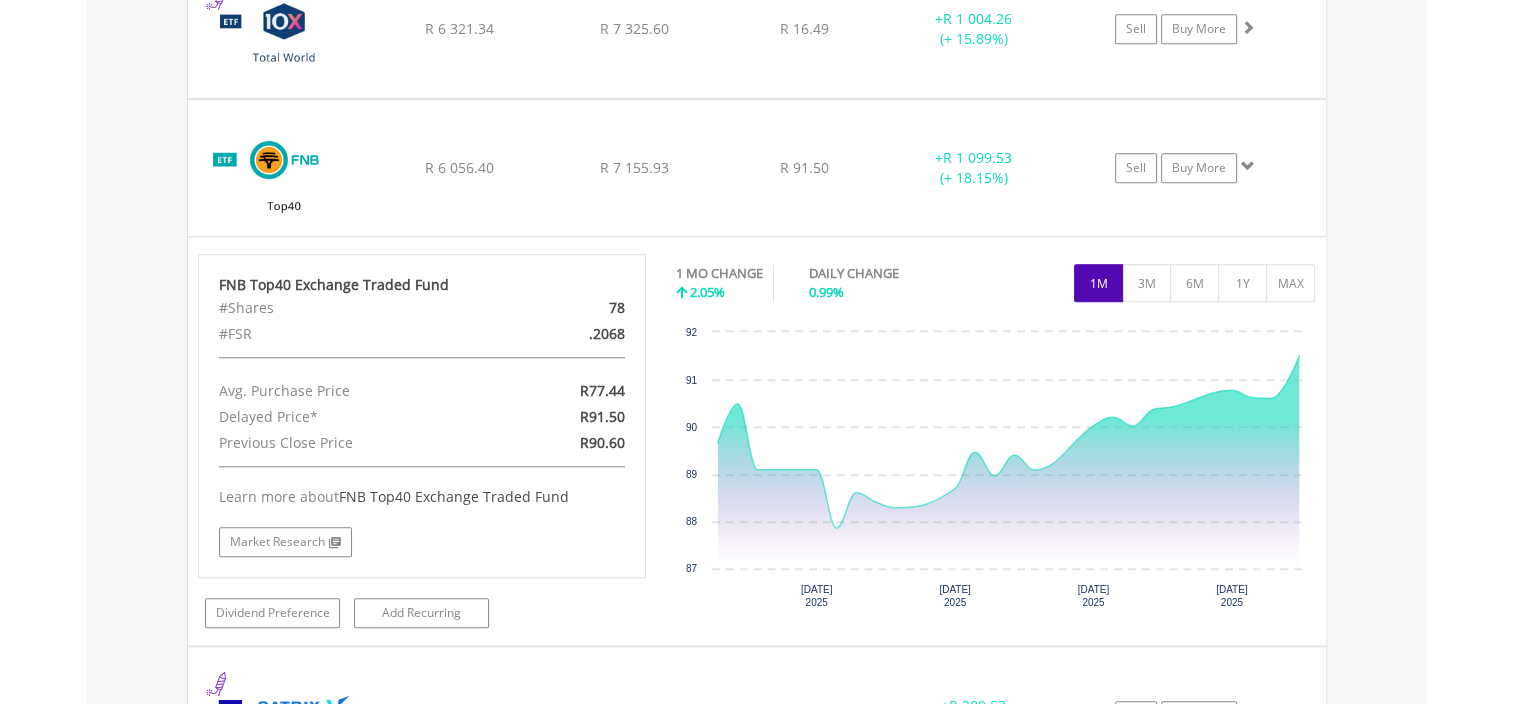 scroll, scrollTop: 1608, scrollLeft: 0, axis: vertical 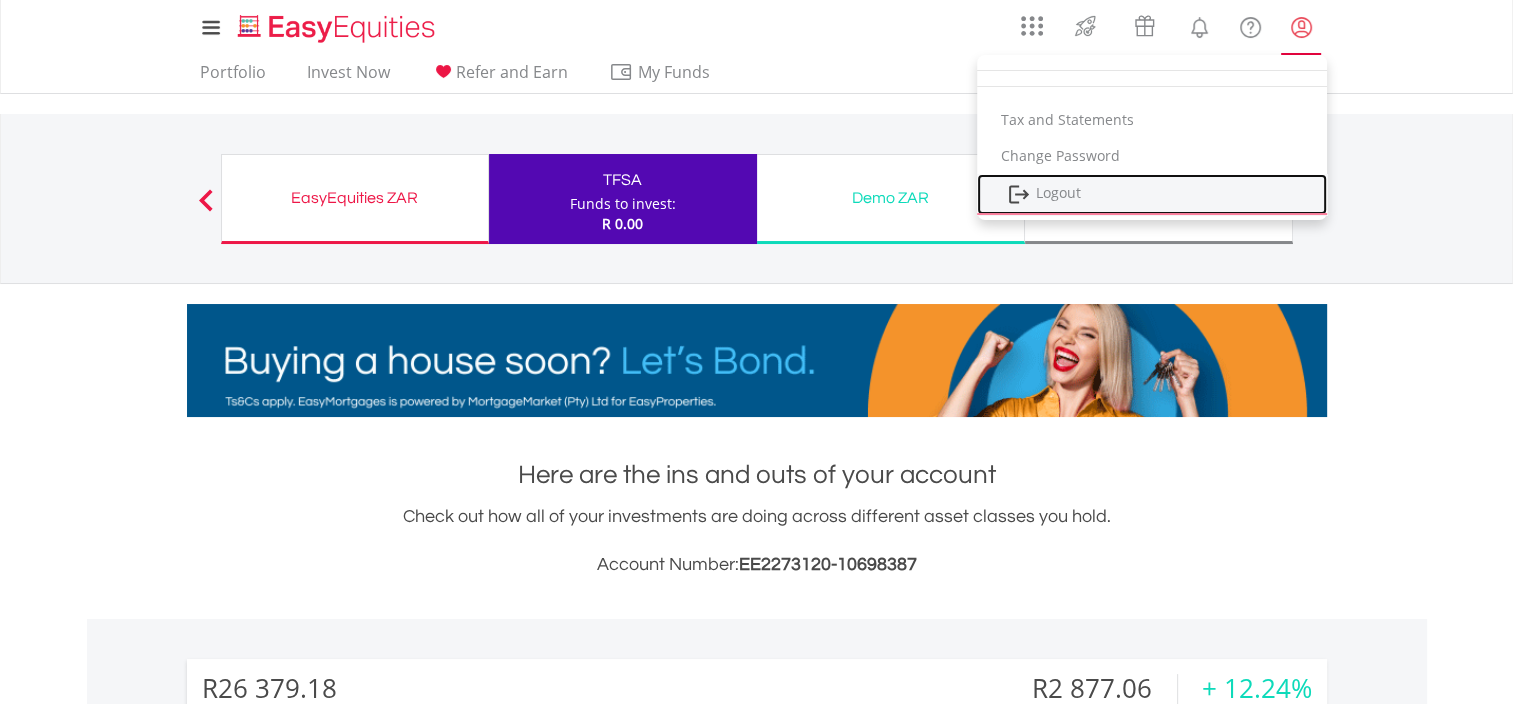 click on "Logout" at bounding box center [1152, 194] 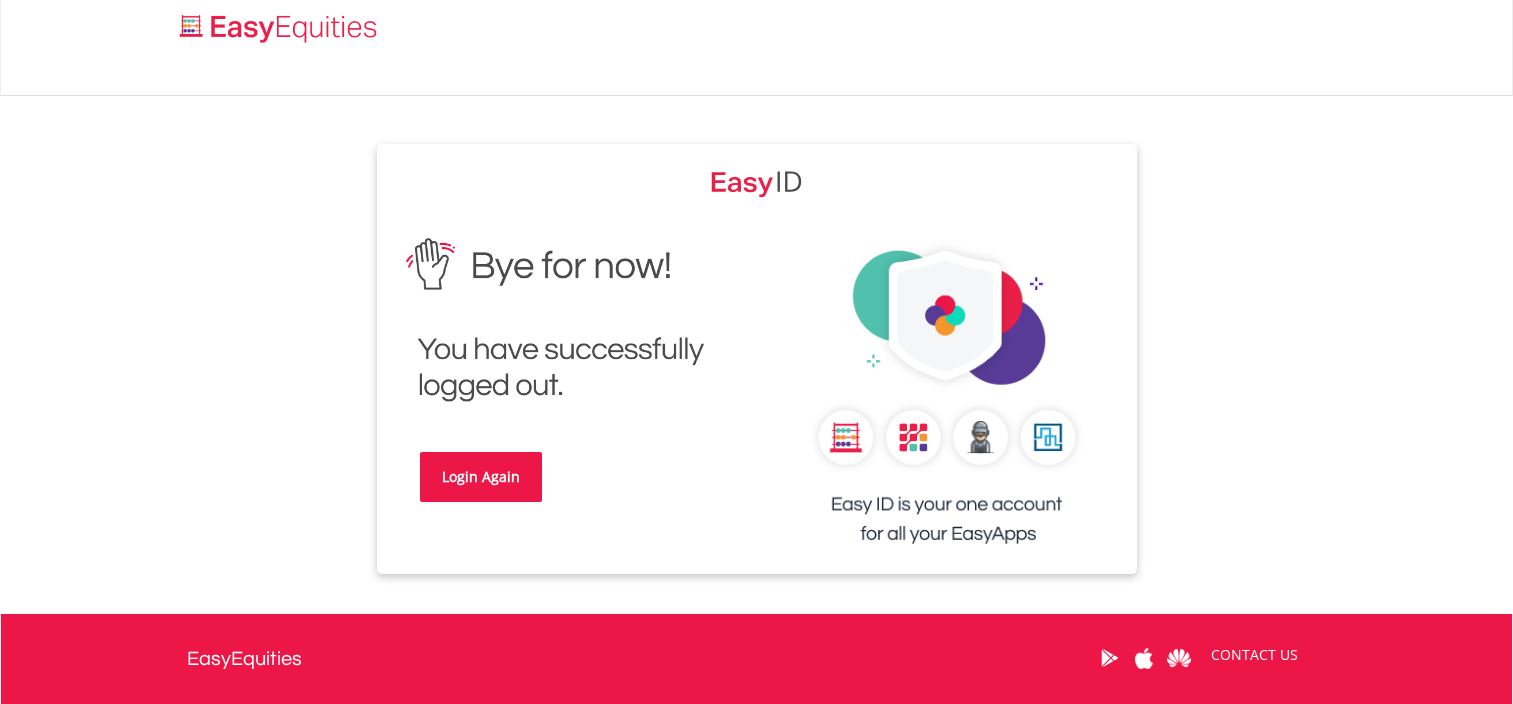 scroll, scrollTop: 0, scrollLeft: 0, axis: both 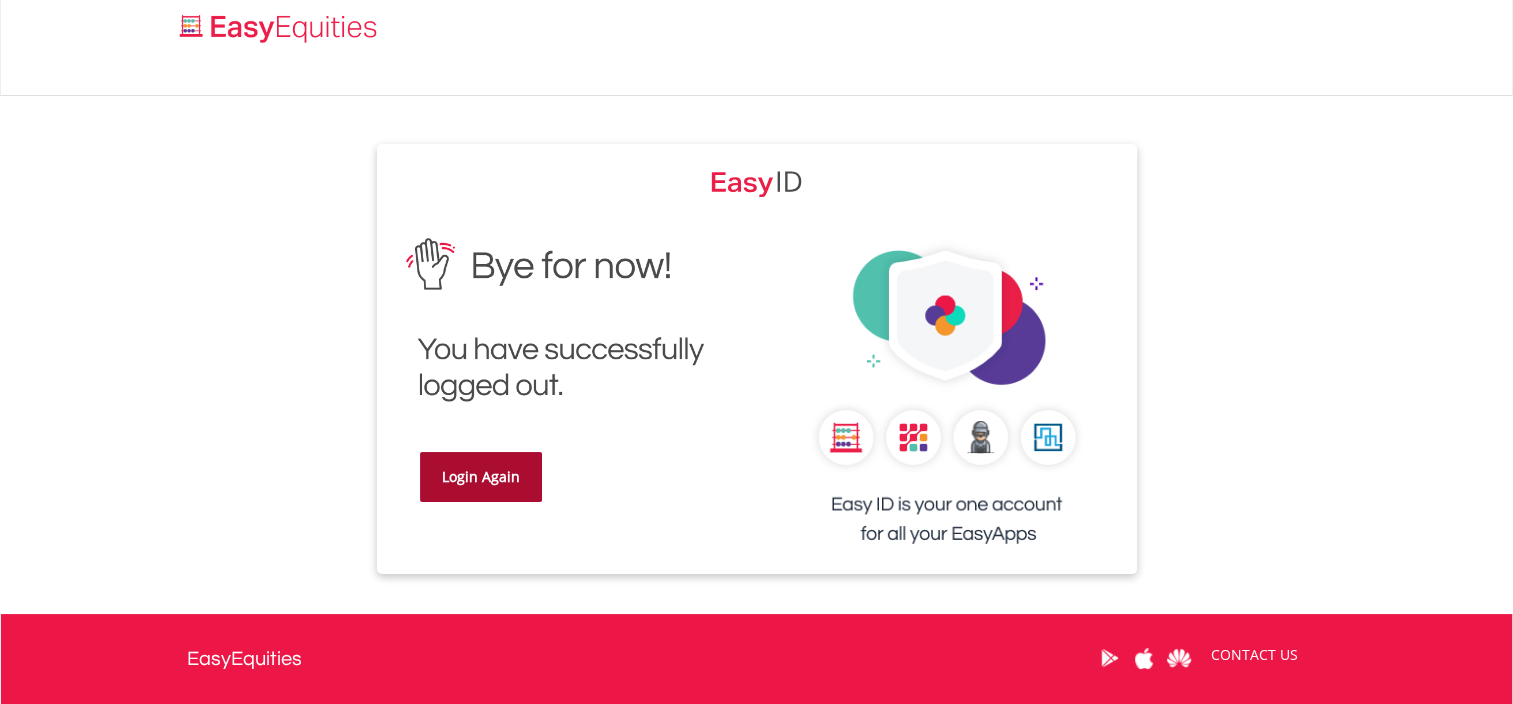 click on "Login Again" at bounding box center (481, 477) 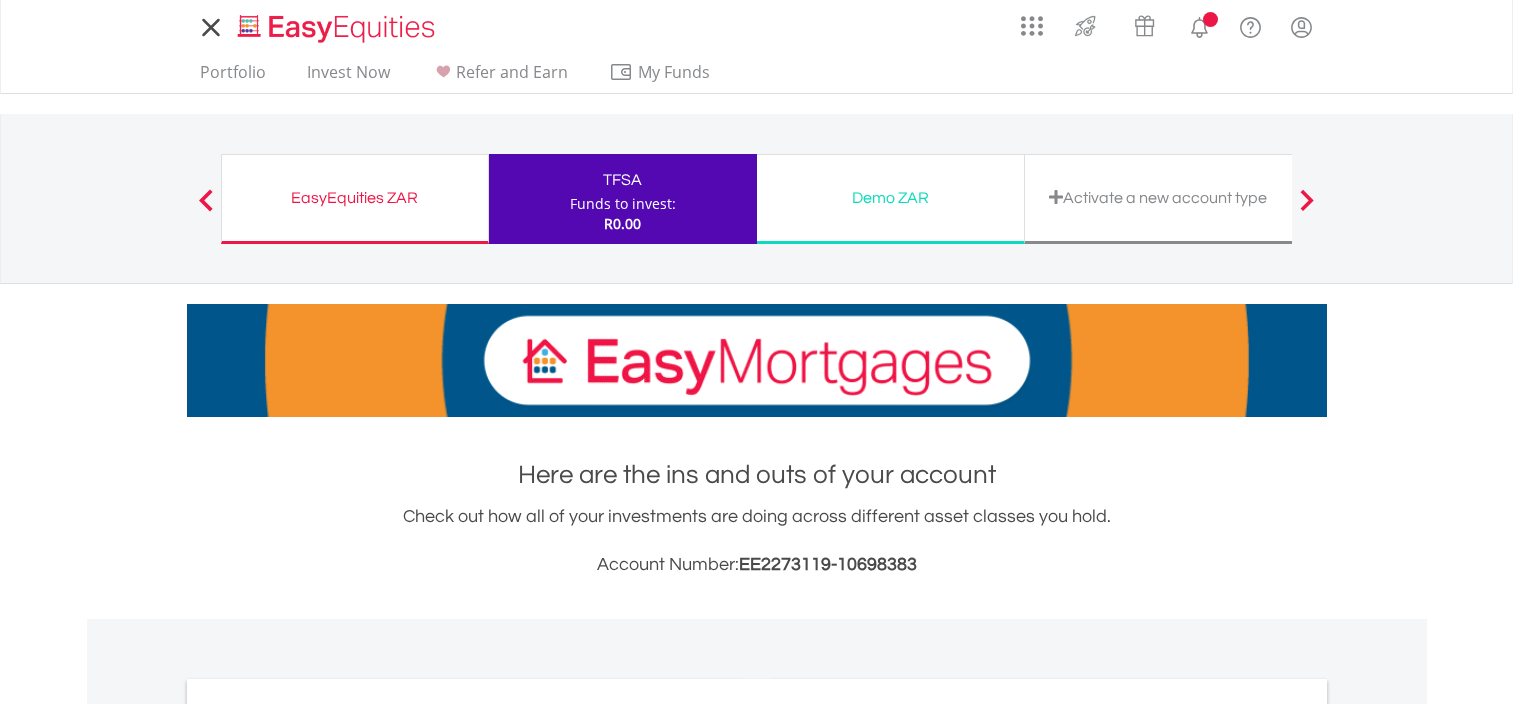 scroll, scrollTop: 0, scrollLeft: 0, axis: both 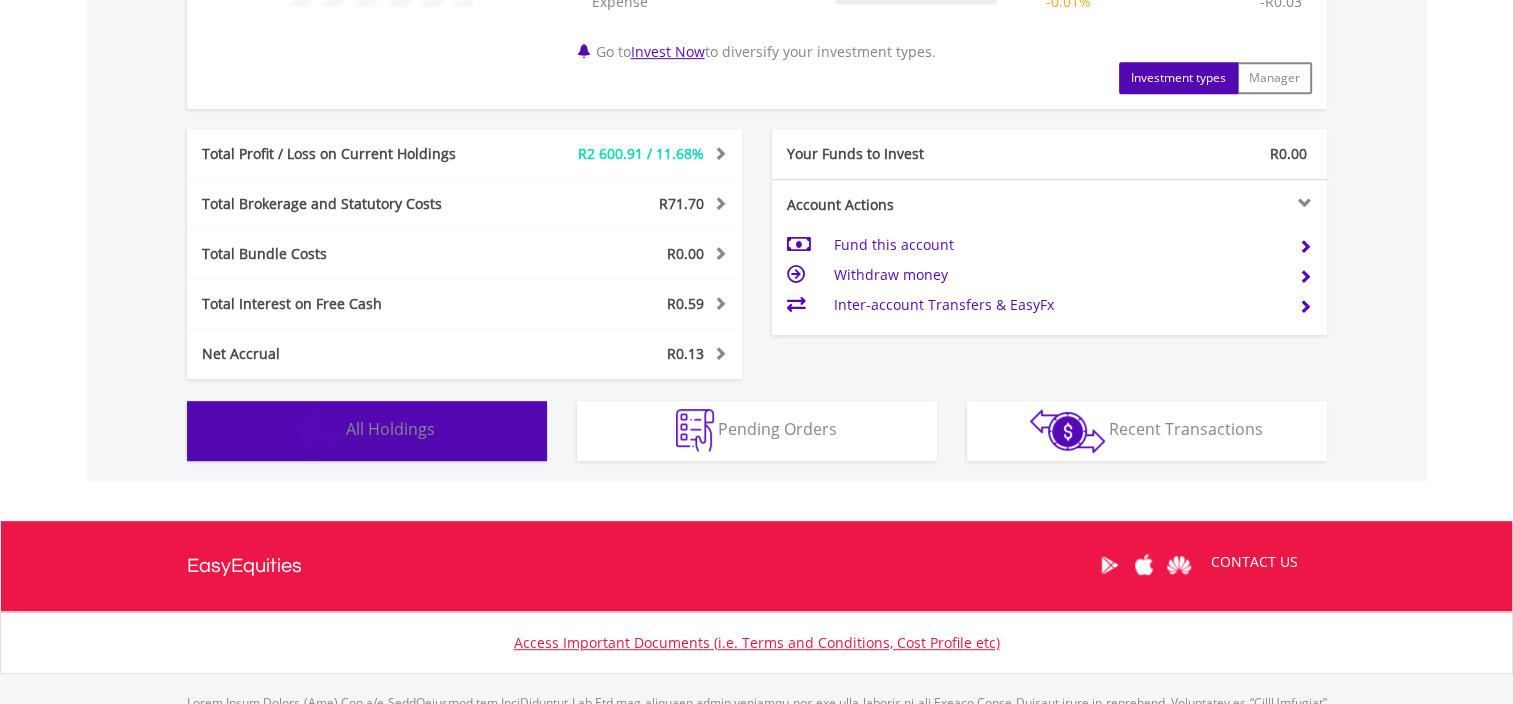 click on "Holdings
All Holdings" at bounding box center (367, 431) 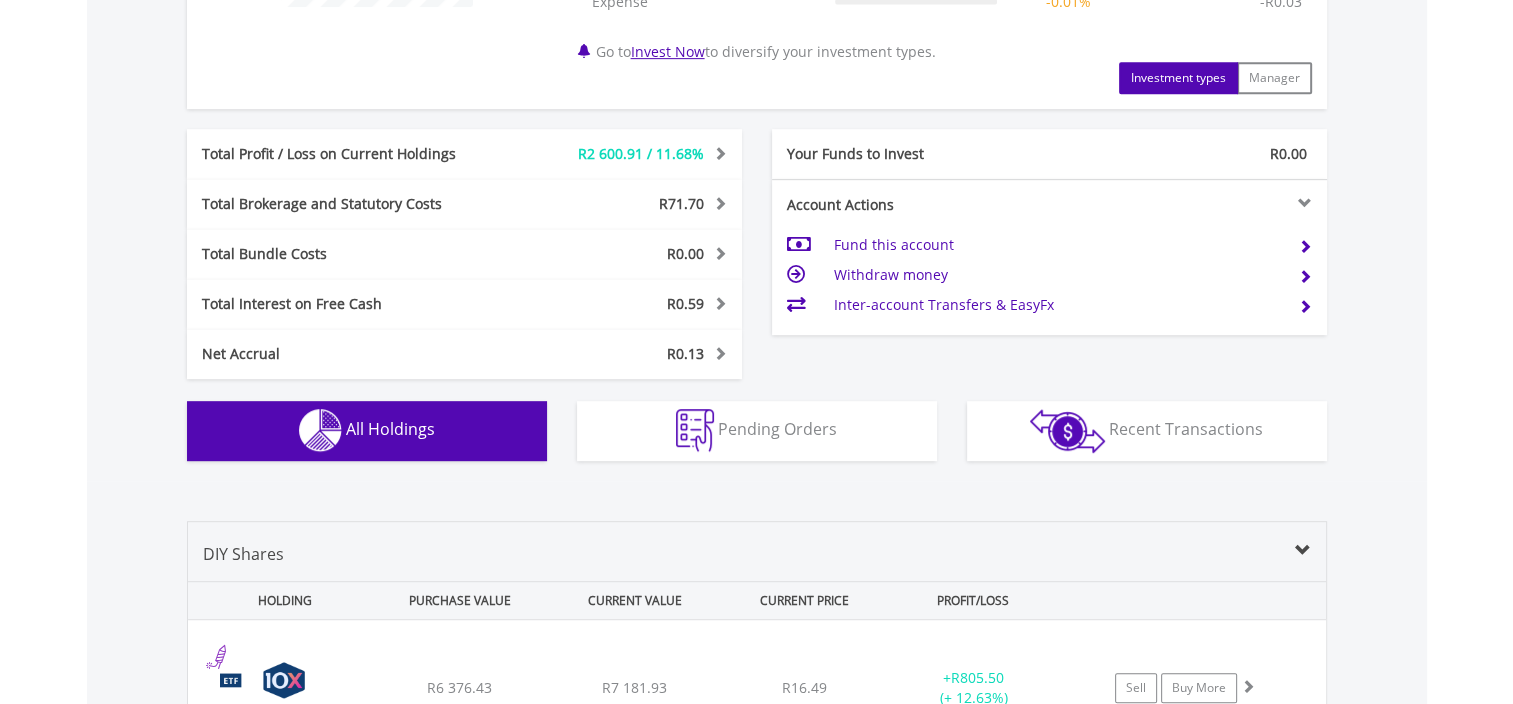 scroll, scrollTop: 1481, scrollLeft: 0, axis: vertical 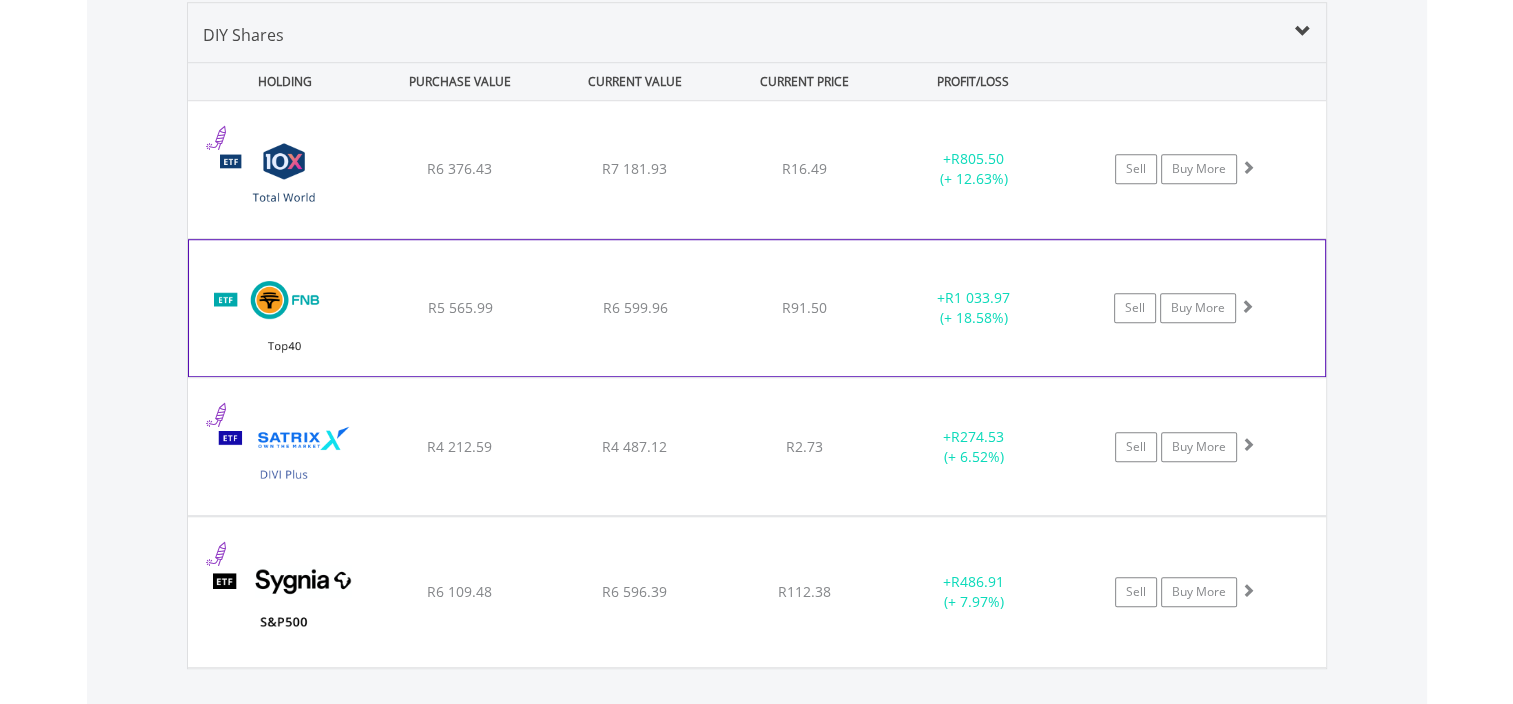click on "R5 565.99" at bounding box center (459, 168) 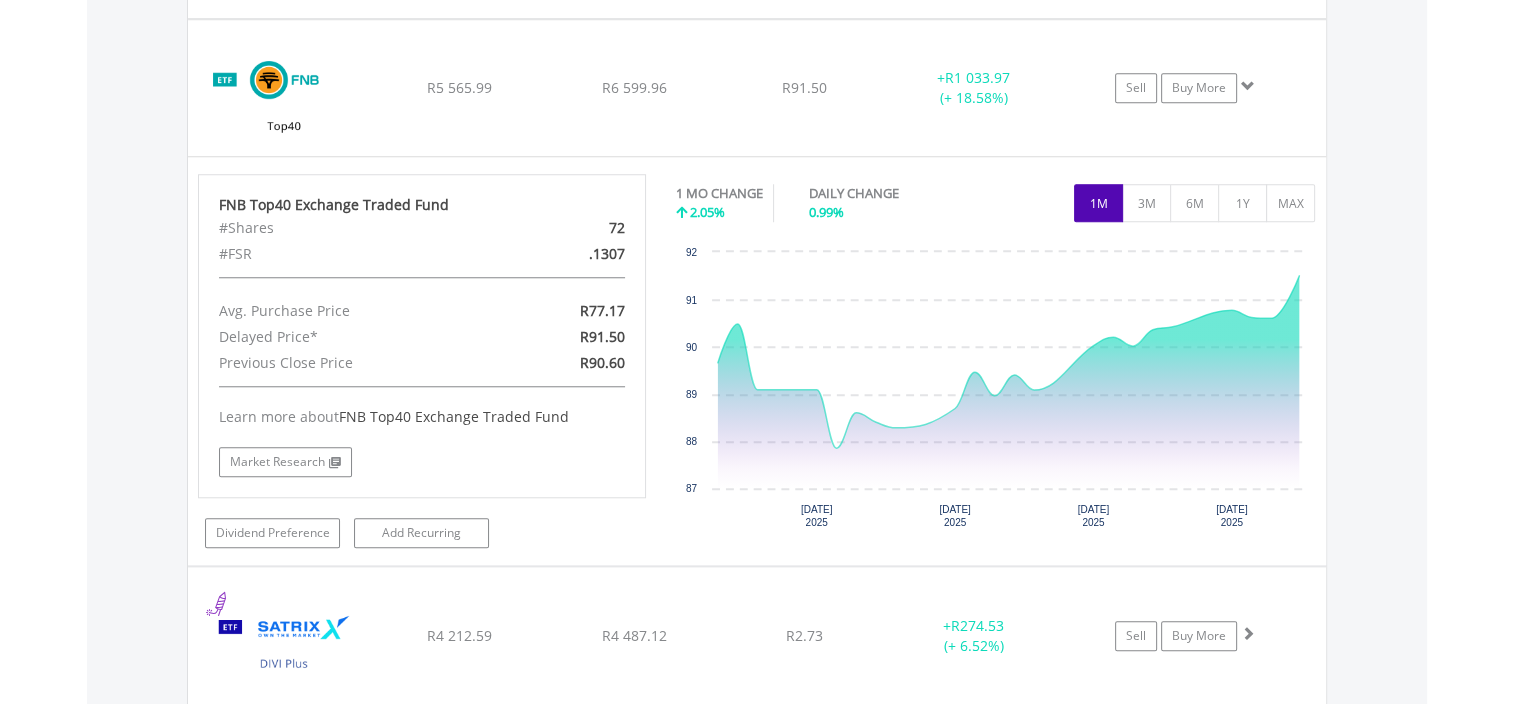 scroll, scrollTop: 1730, scrollLeft: 0, axis: vertical 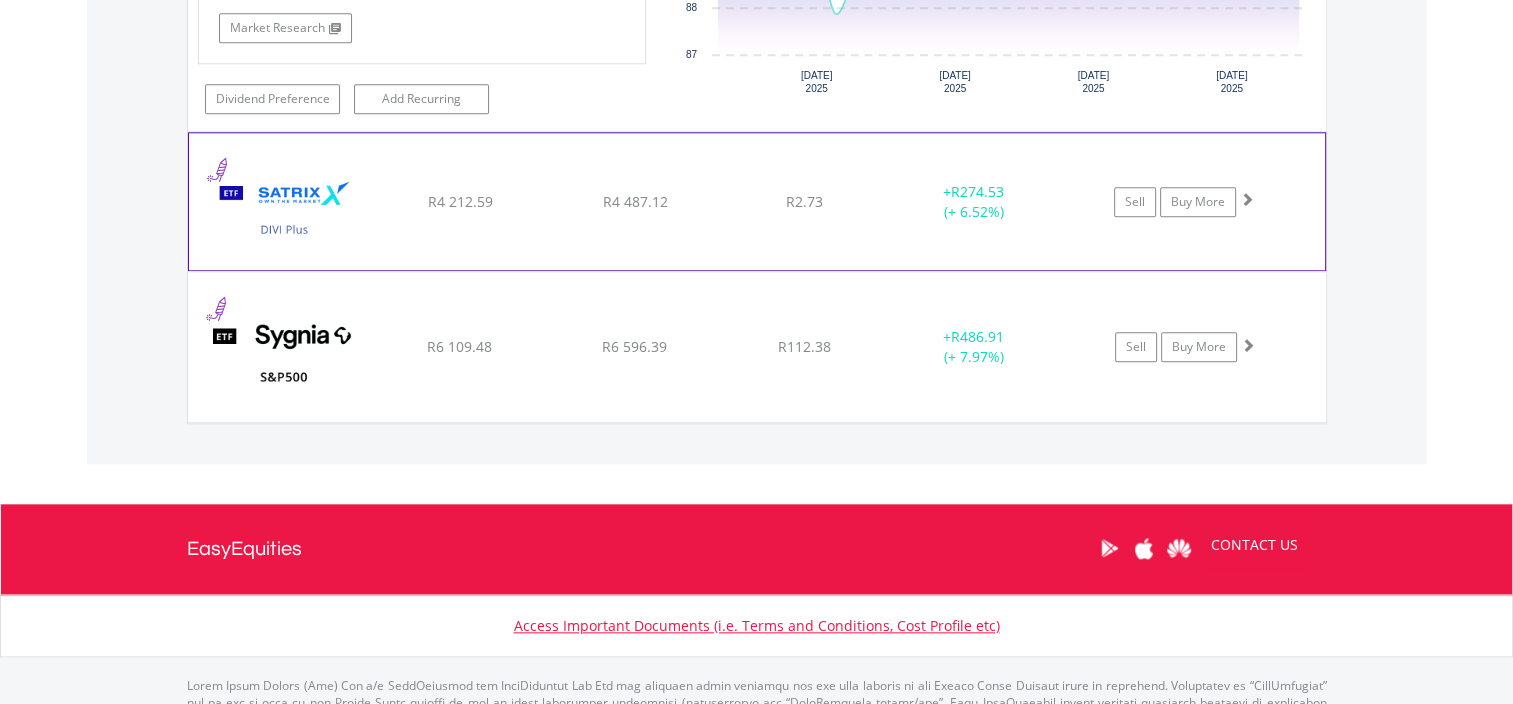 click on "R4 212.59" at bounding box center [459, -486] 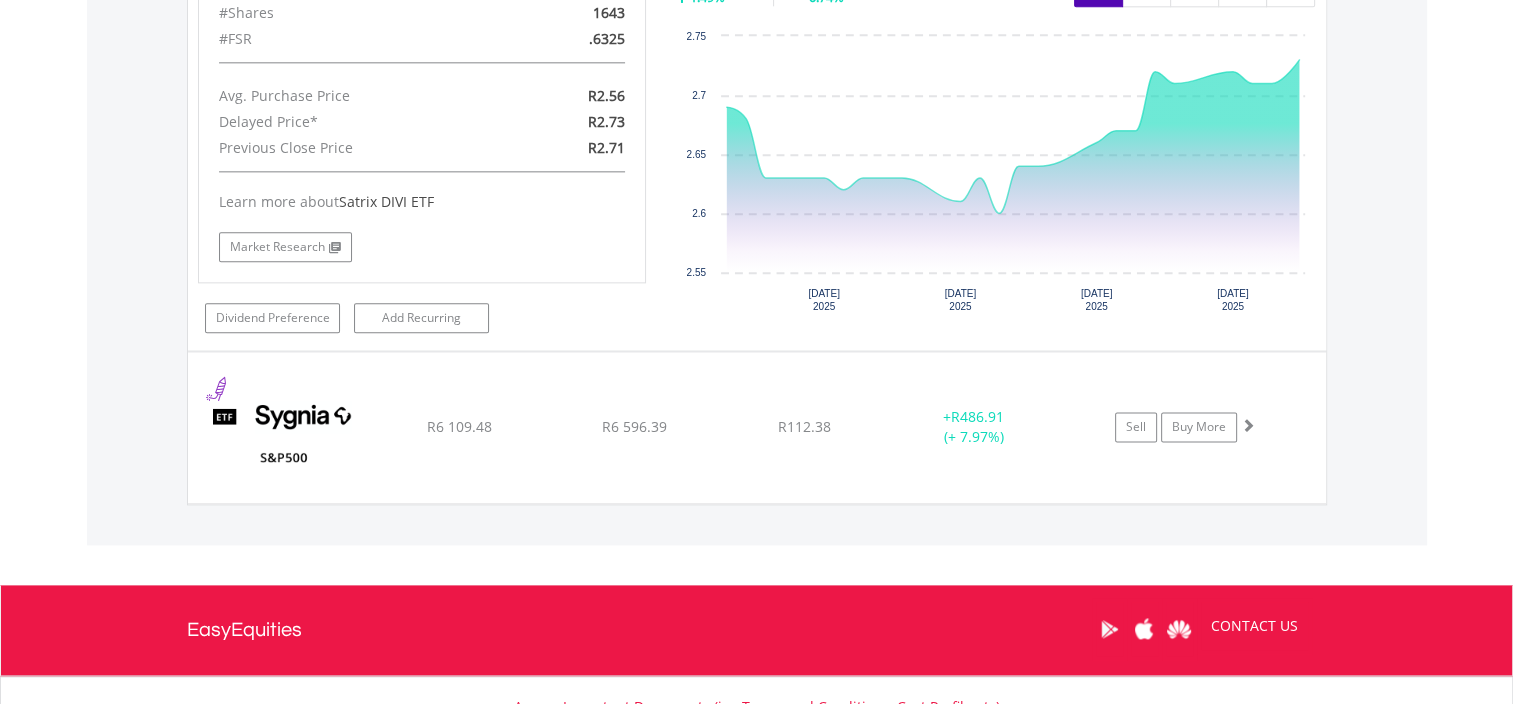 scroll, scrollTop: 2625, scrollLeft: 0, axis: vertical 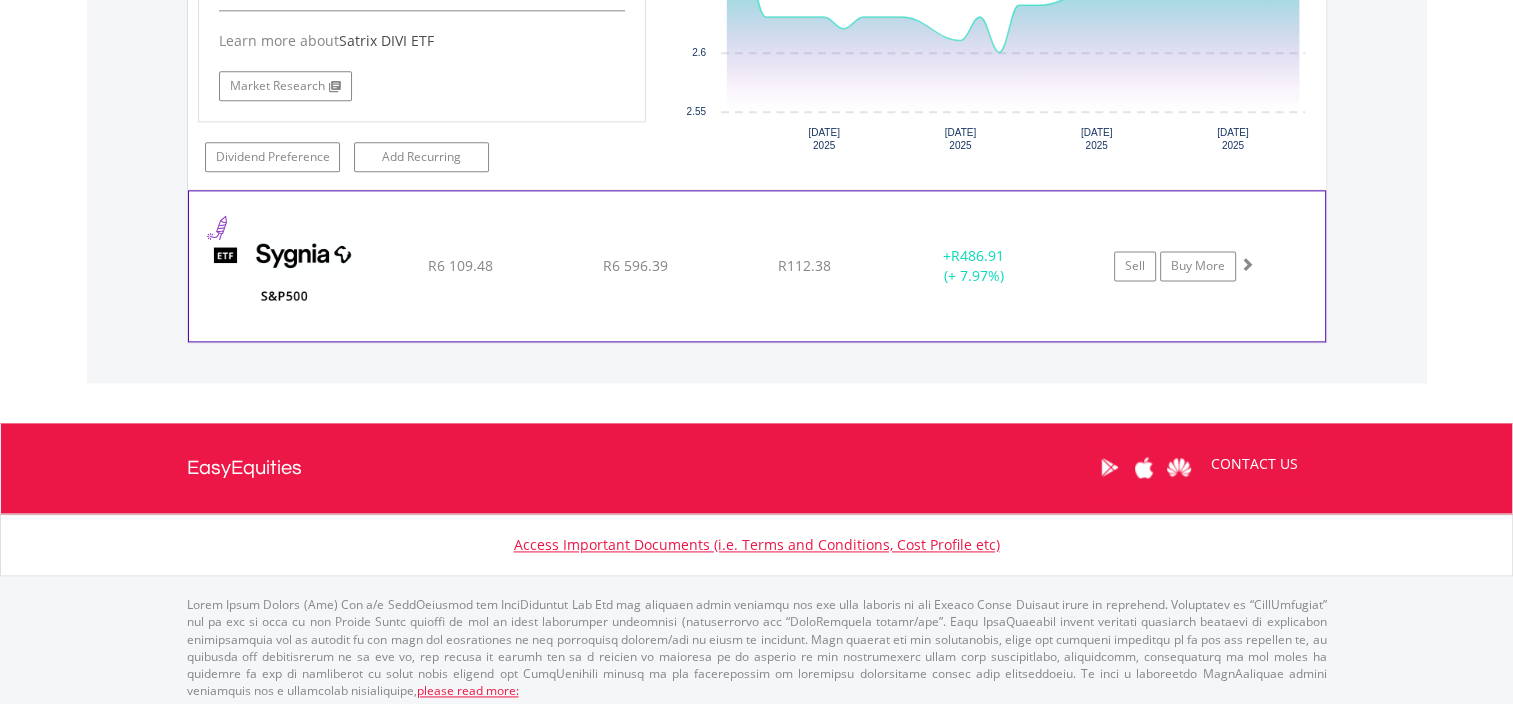 click on "﻿
Sygnia Itrix S&P 500 ETF
R6 109.48
R6 596.39
R112.38
+  R486.91 (+ 7.97%)
Sell
Buy More" at bounding box center [757, -975] 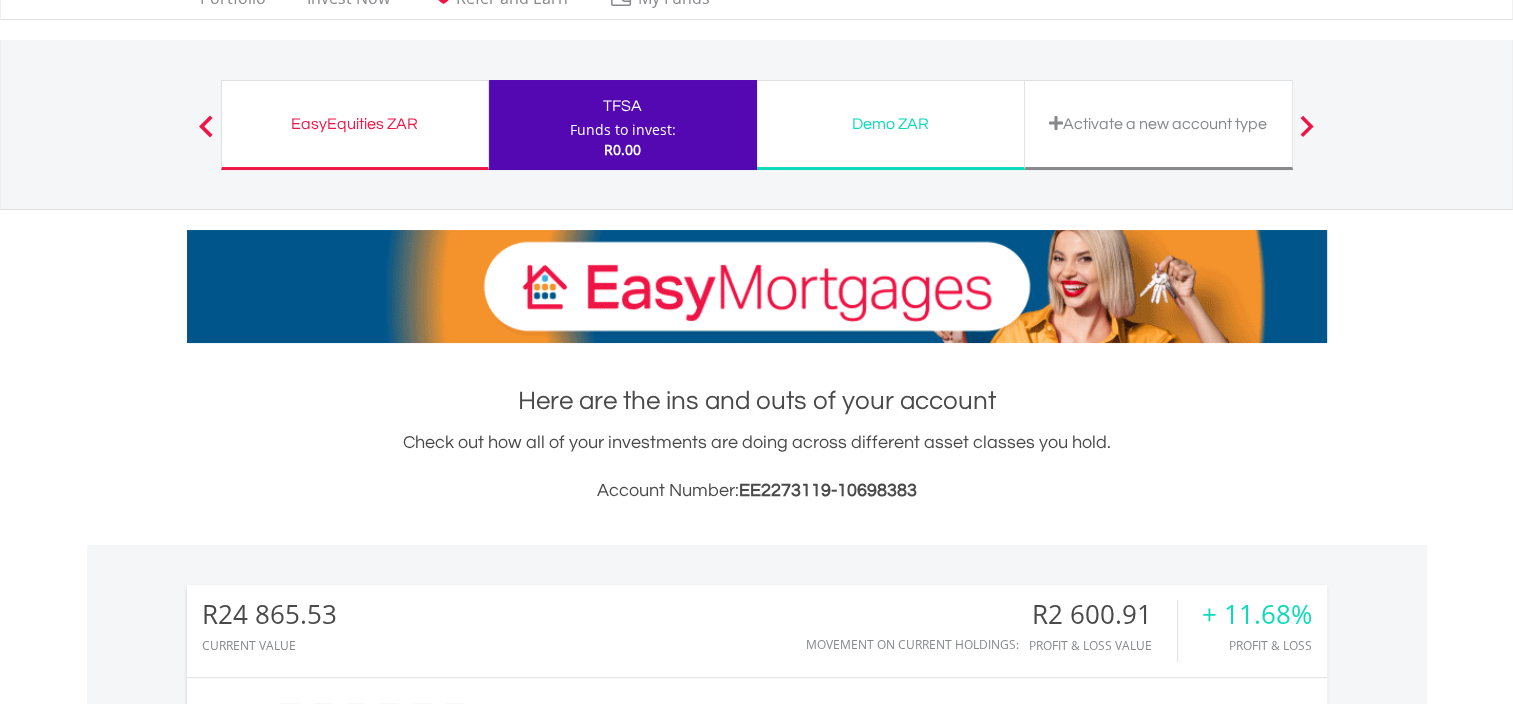 scroll, scrollTop: 0, scrollLeft: 0, axis: both 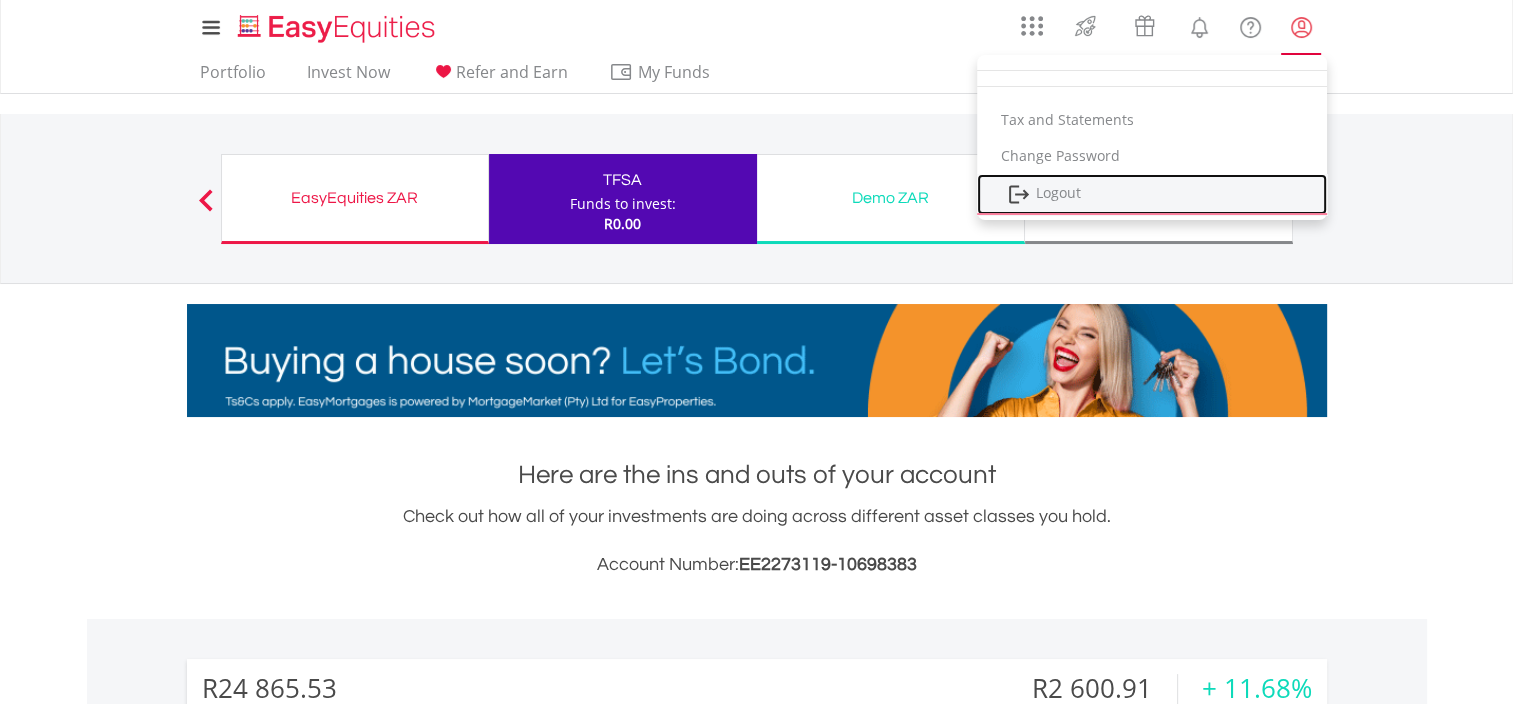 click on "Logout" at bounding box center (1152, 194) 